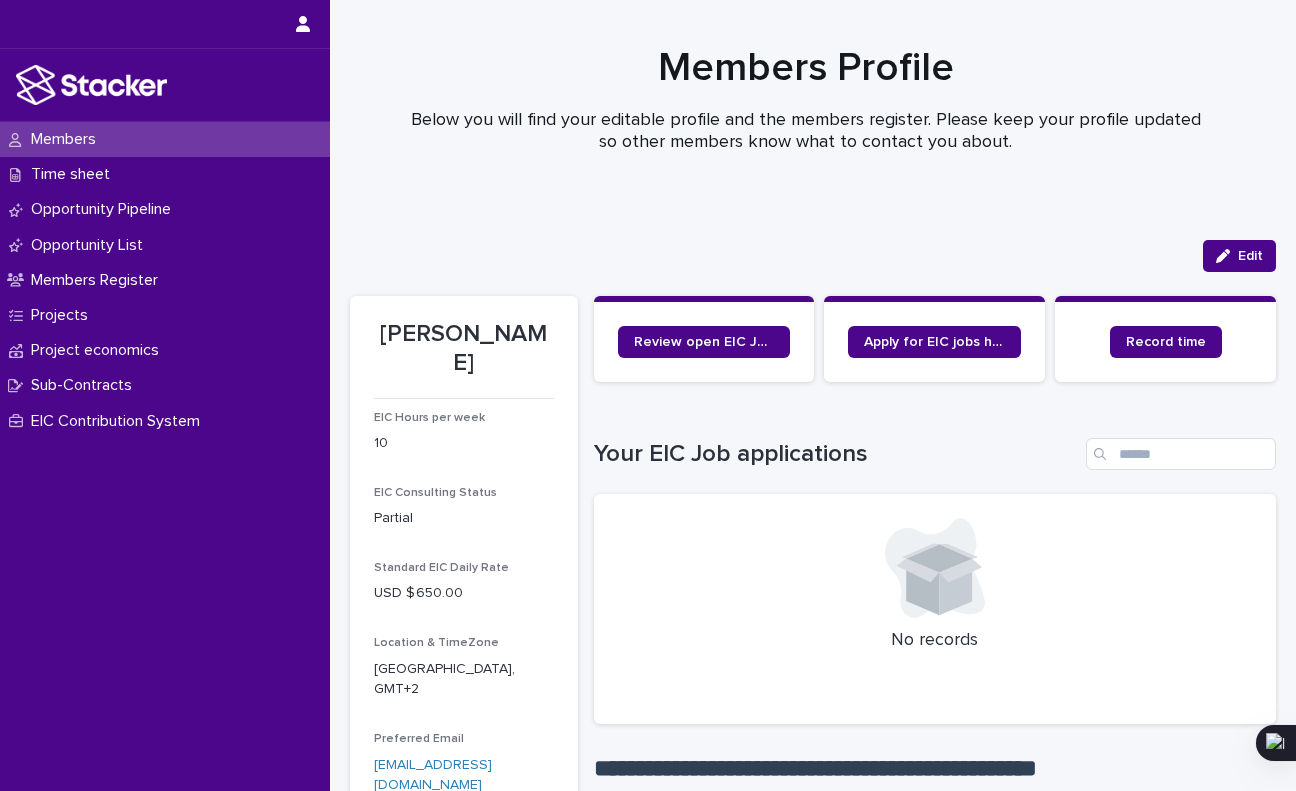 scroll, scrollTop: 0, scrollLeft: 0, axis: both 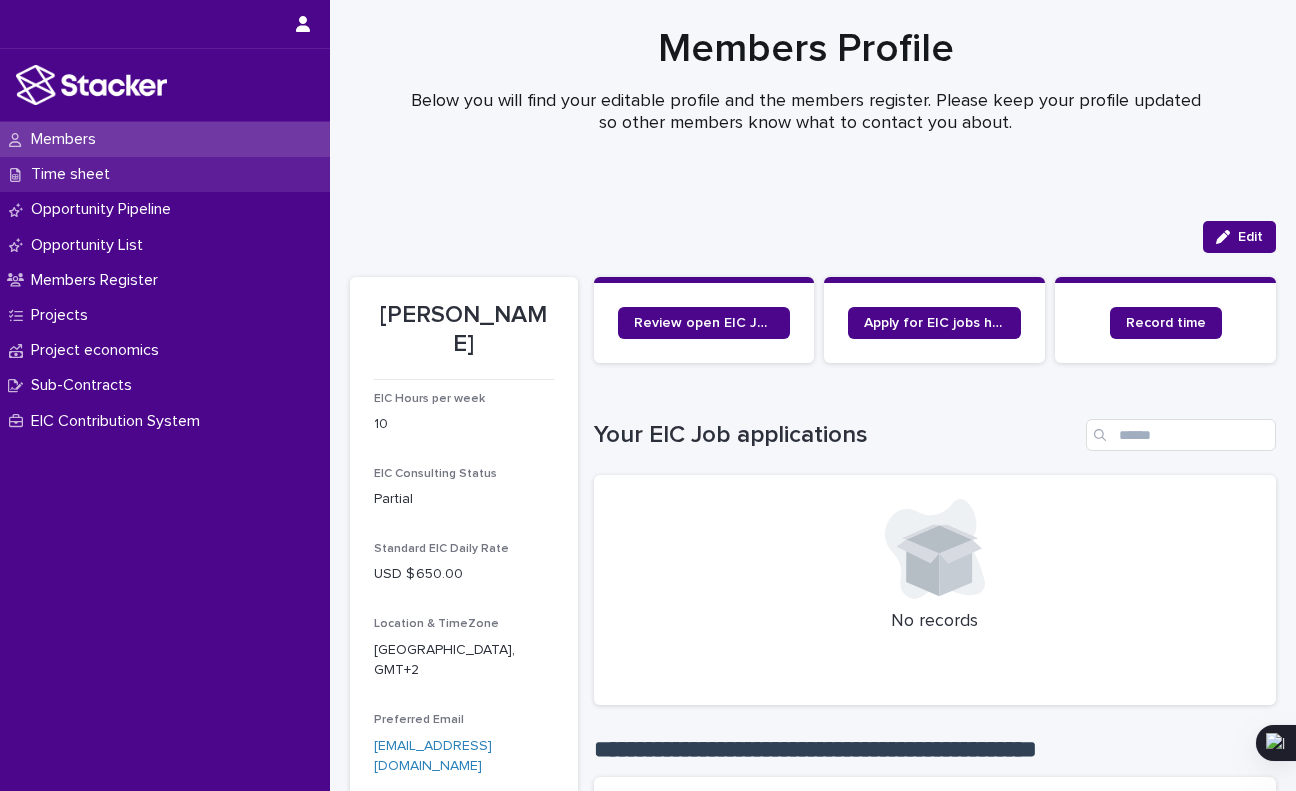 click on "Time sheet" at bounding box center (74, 174) 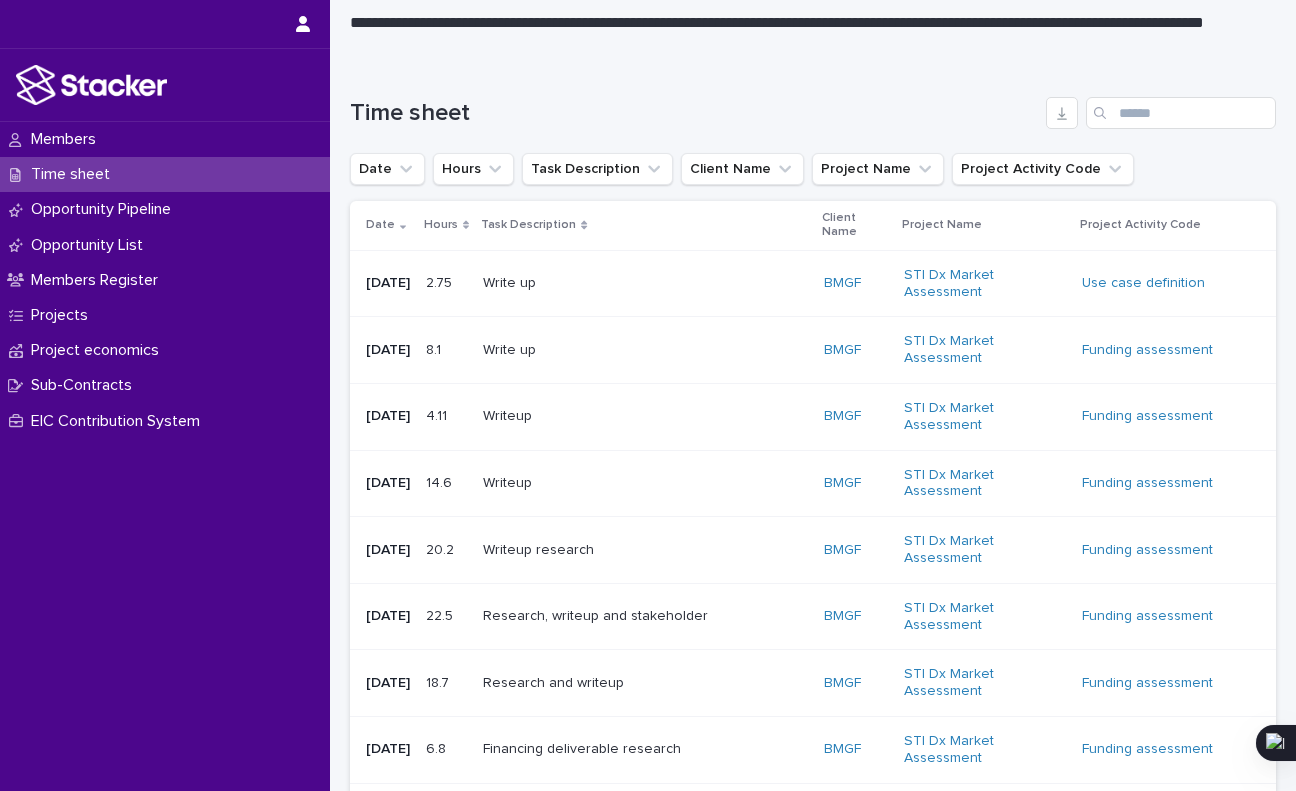 scroll, scrollTop: 0, scrollLeft: 0, axis: both 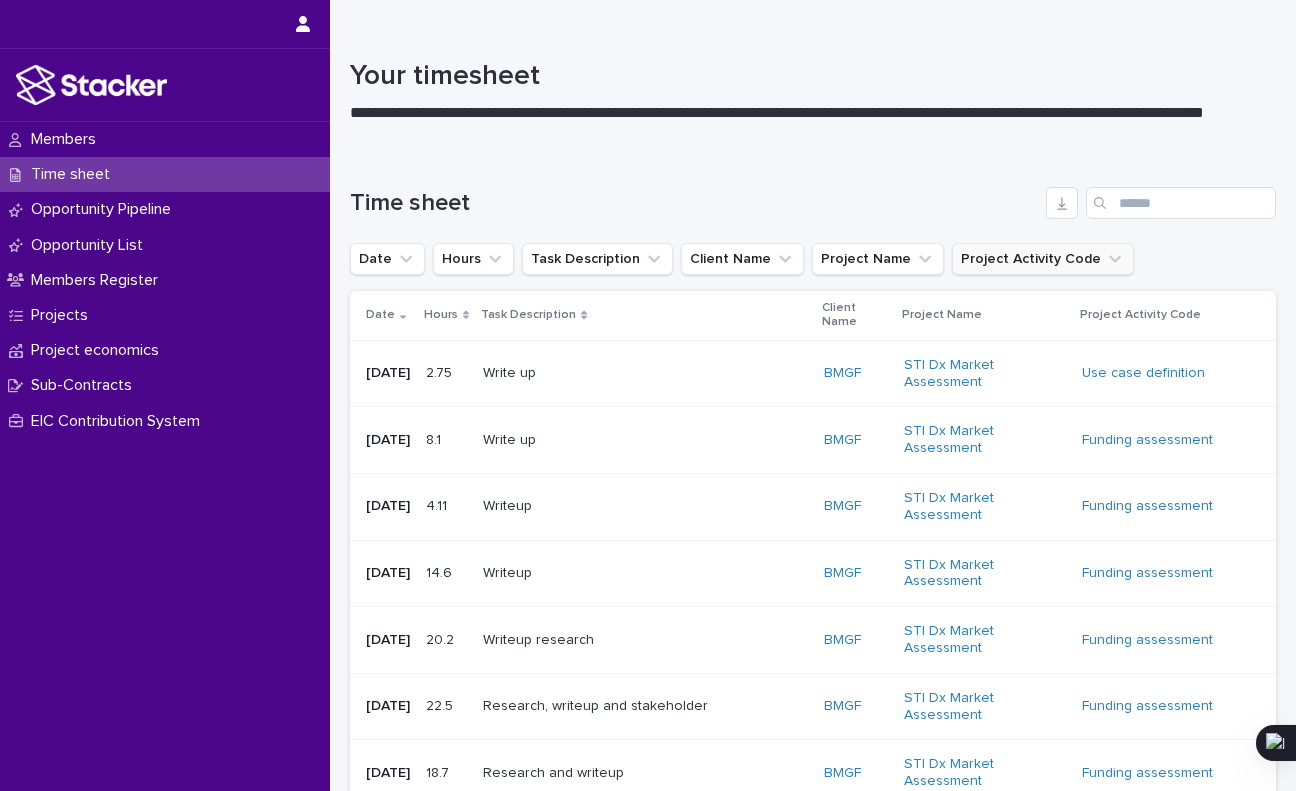click 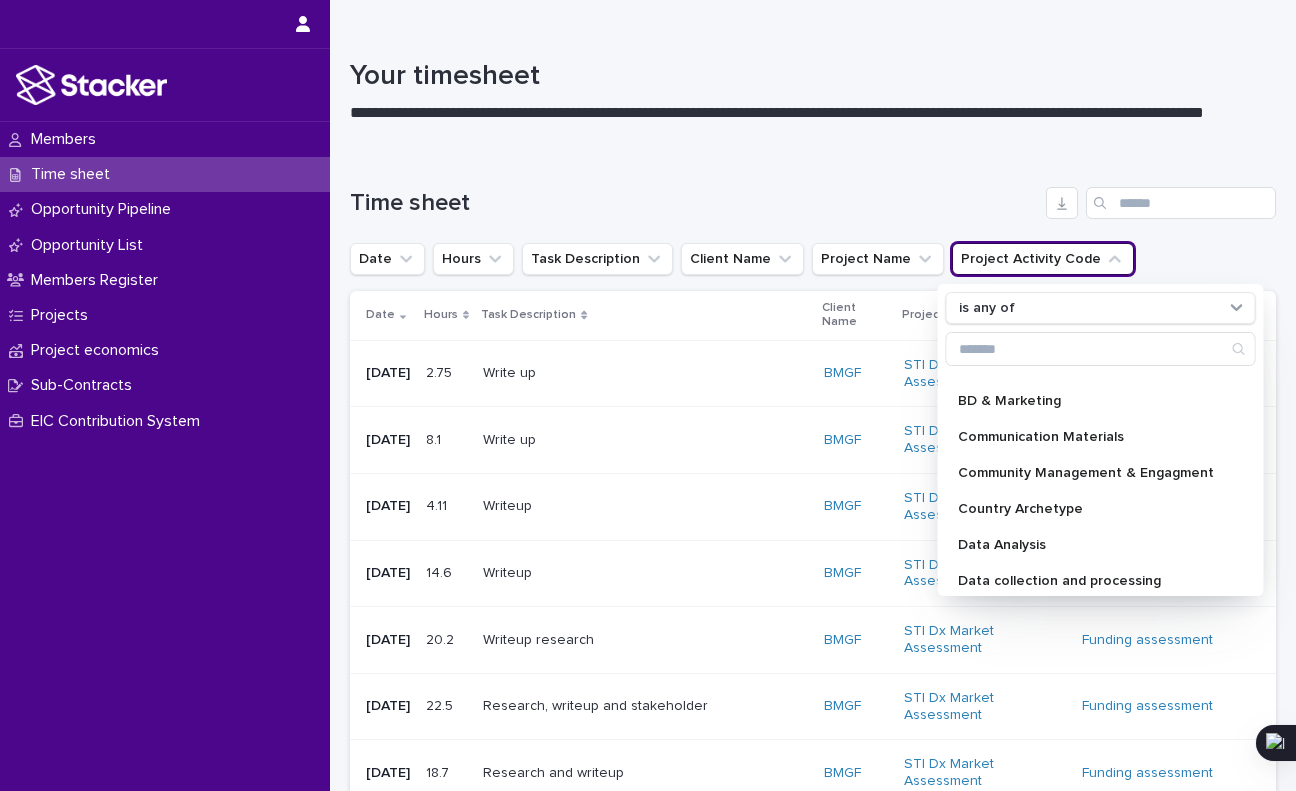 scroll, scrollTop: 0, scrollLeft: 0, axis: both 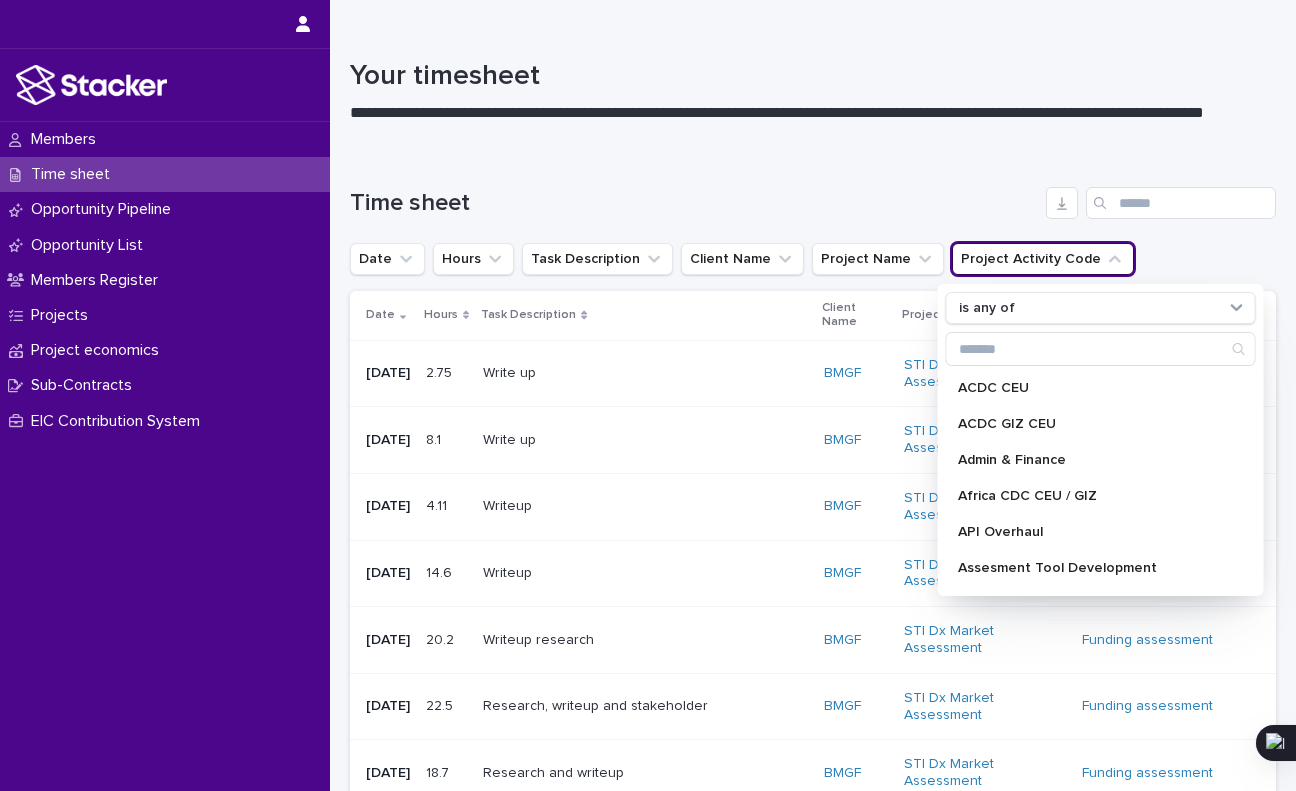 click on "Time sheet" at bounding box center [813, 195] 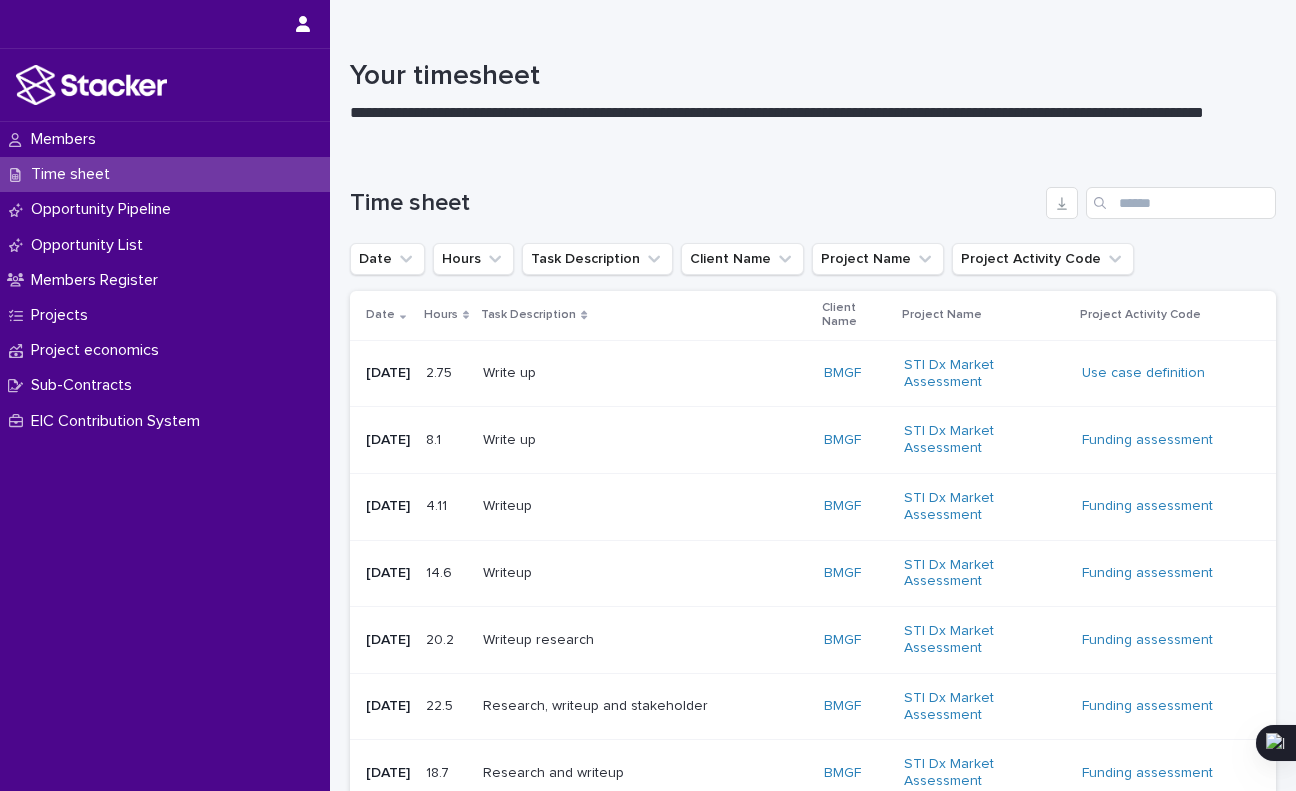 type 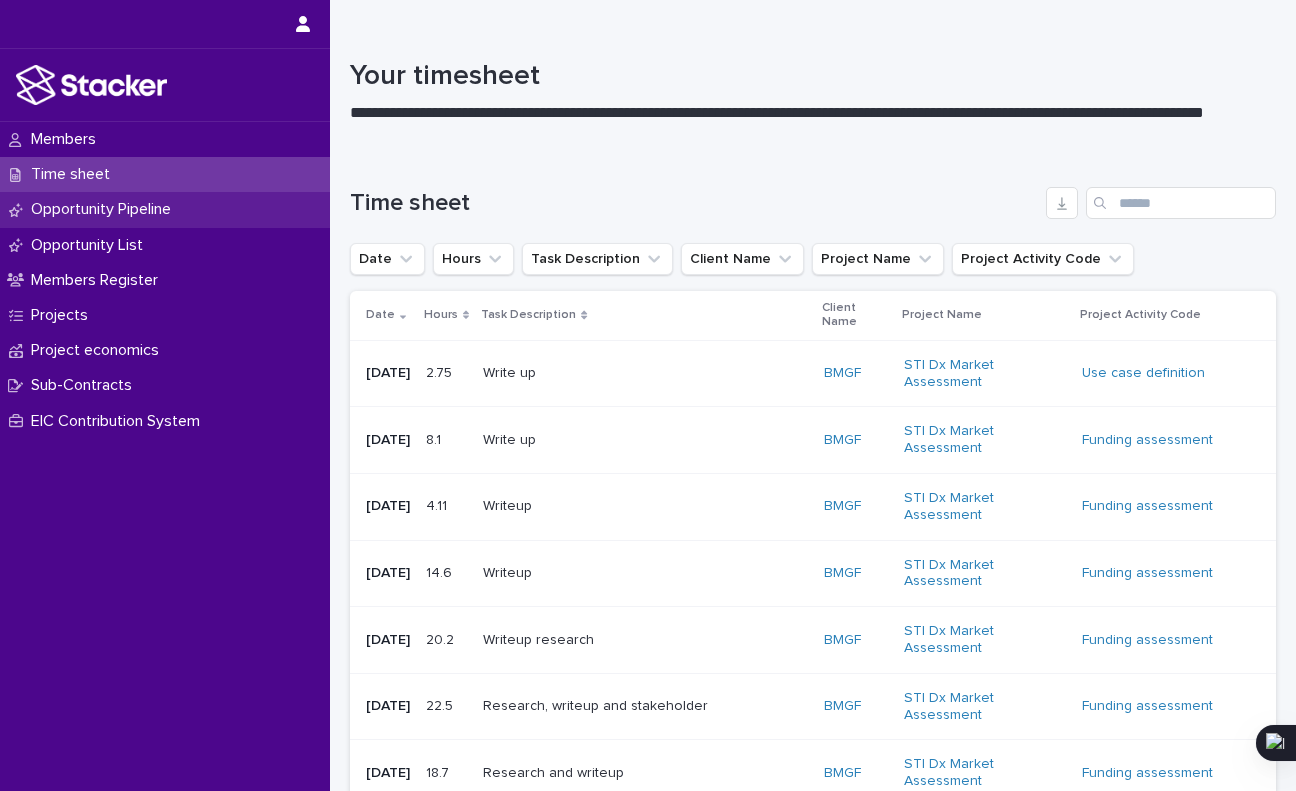 click on "Opportunity Pipeline" at bounding box center [105, 209] 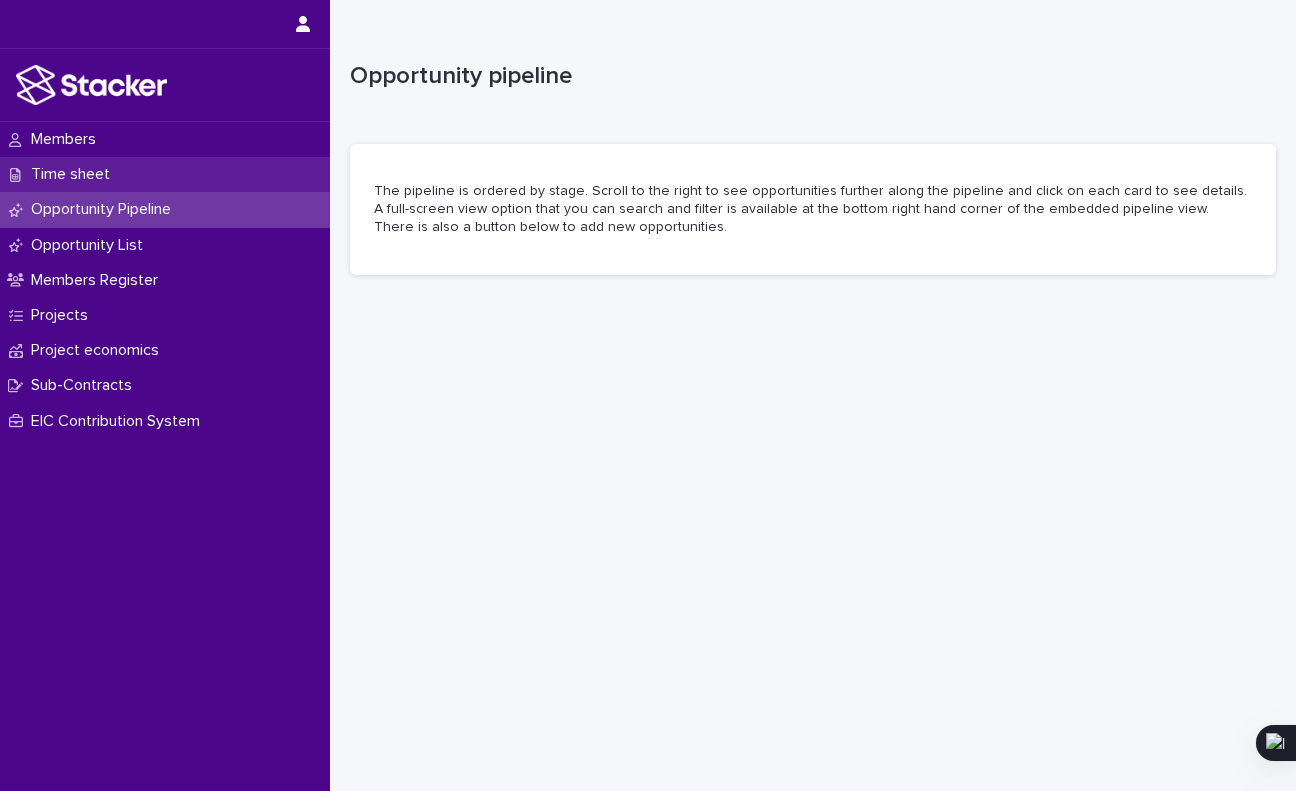click on "Time sheet" at bounding box center (74, 174) 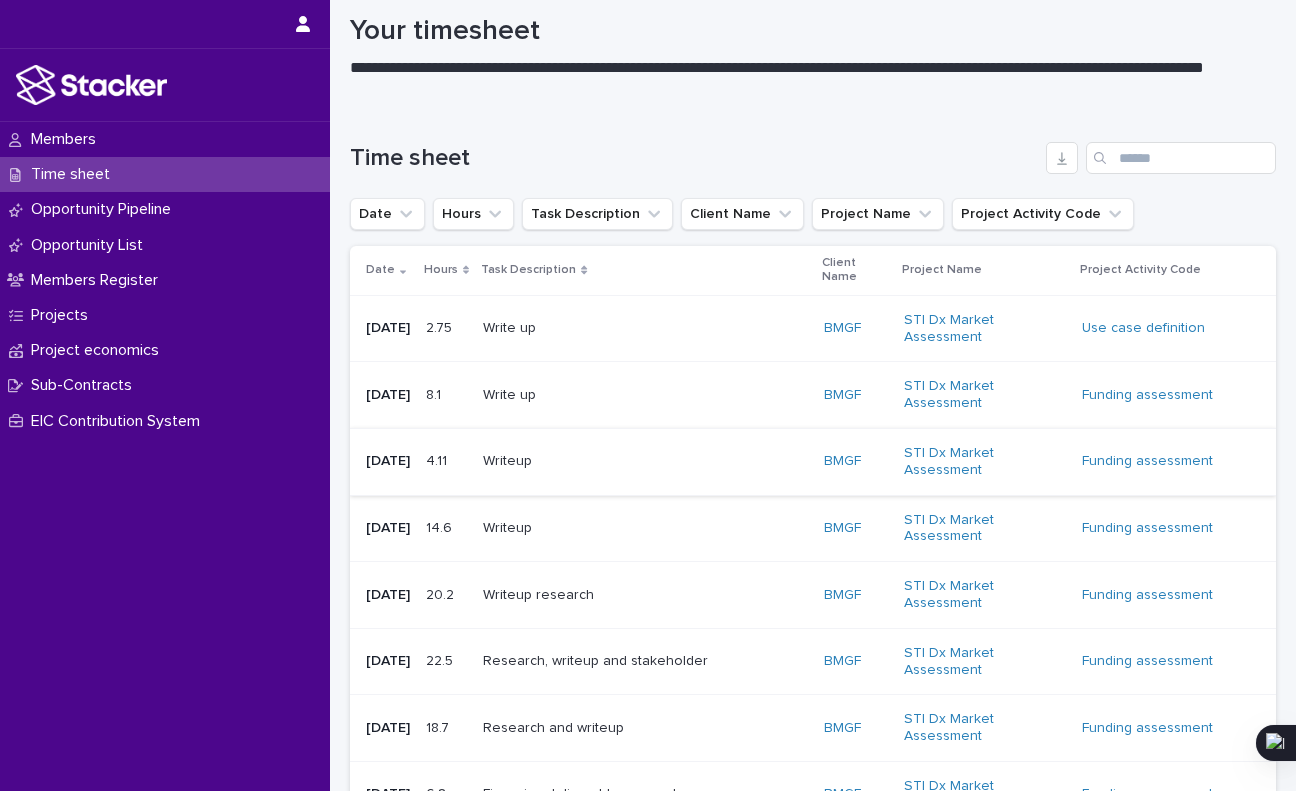 scroll, scrollTop: 0, scrollLeft: 0, axis: both 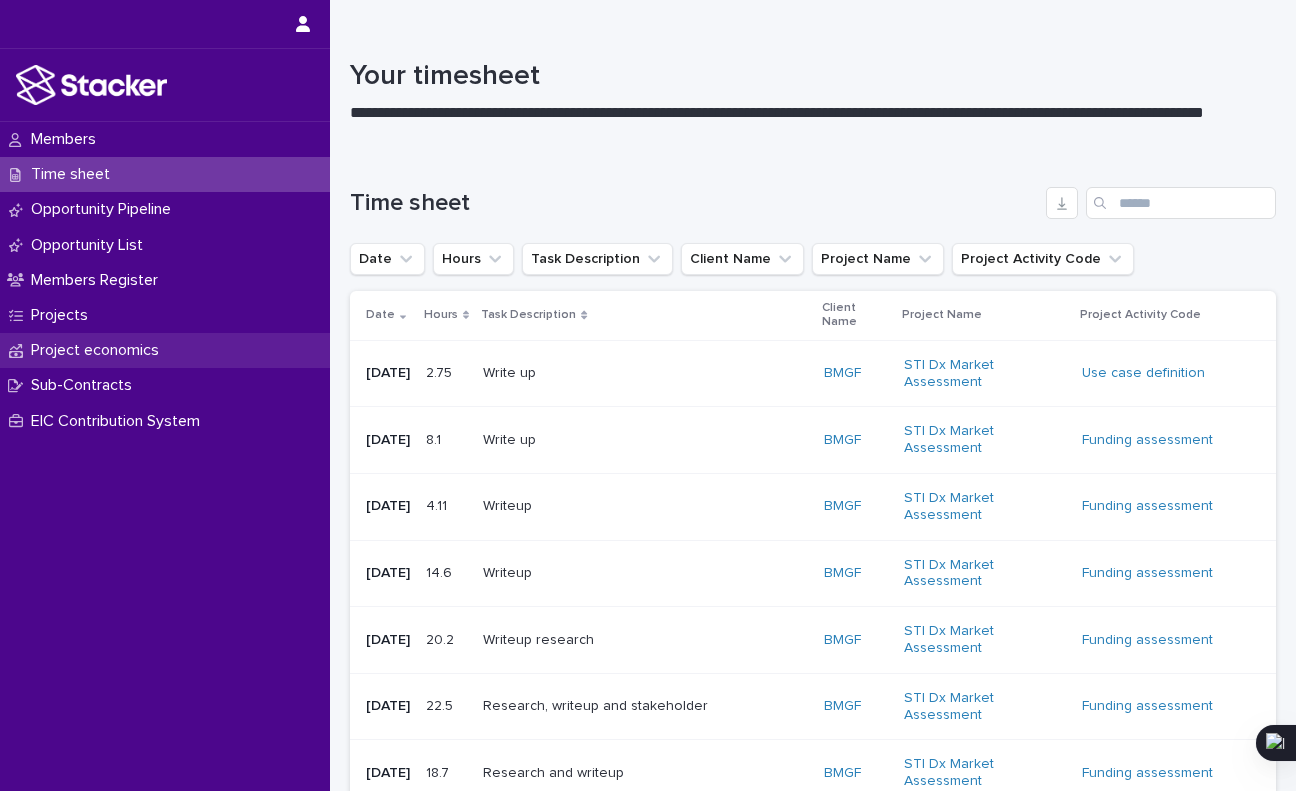 click on "Project economics" at bounding box center (99, 350) 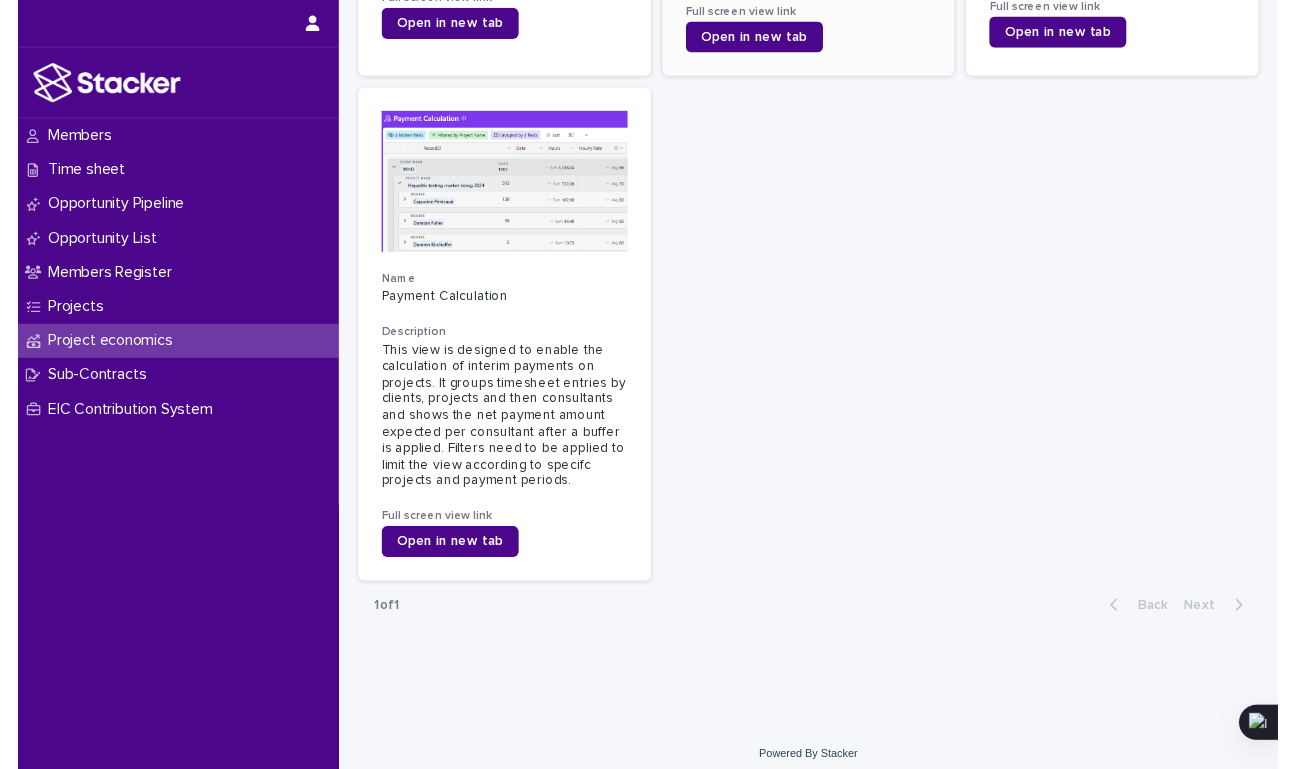 scroll, scrollTop: 510, scrollLeft: 0, axis: vertical 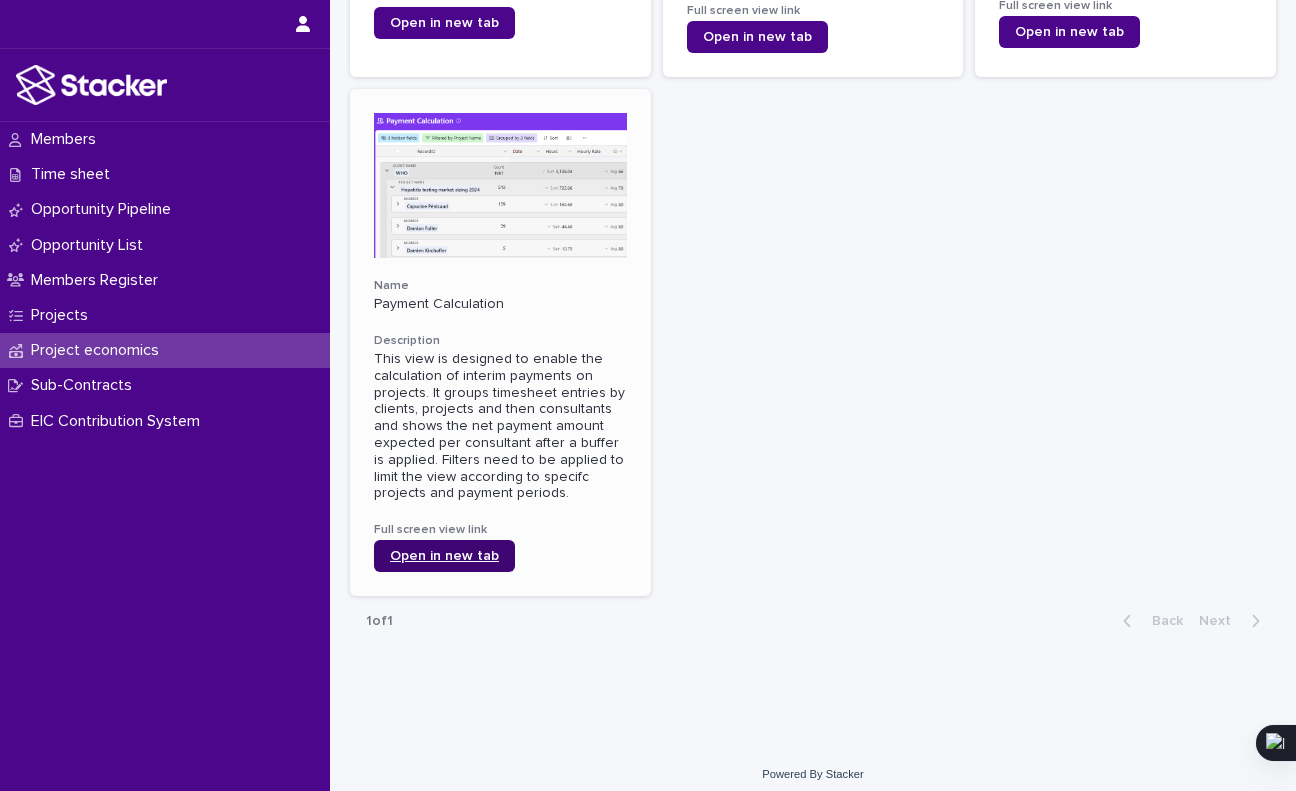 click on "Open in new tab" at bounding box center (444, 556) 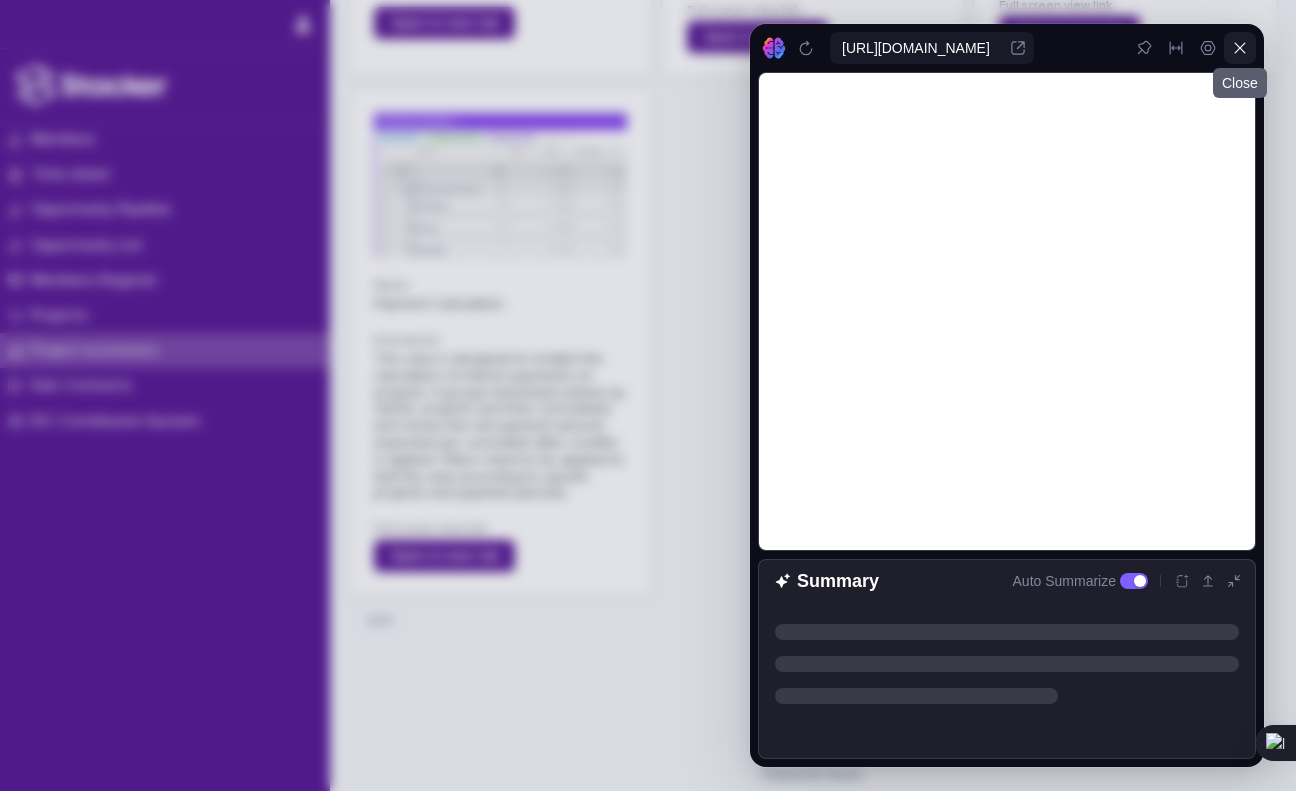 click at bounding box center (1240, 48) 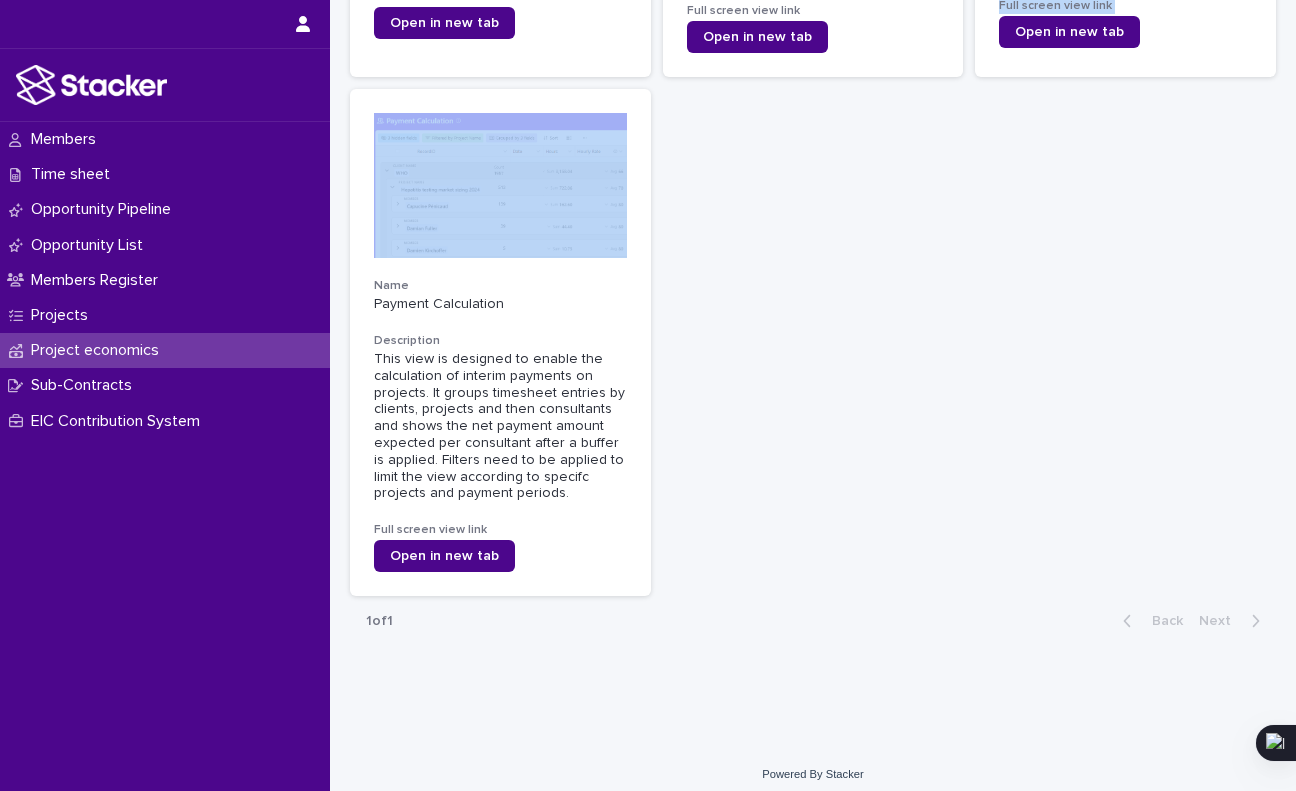drag, startPoint x: 801, startPoint y: 148, endPoint x: 772, endPoint y: 142, distance: 29.614185 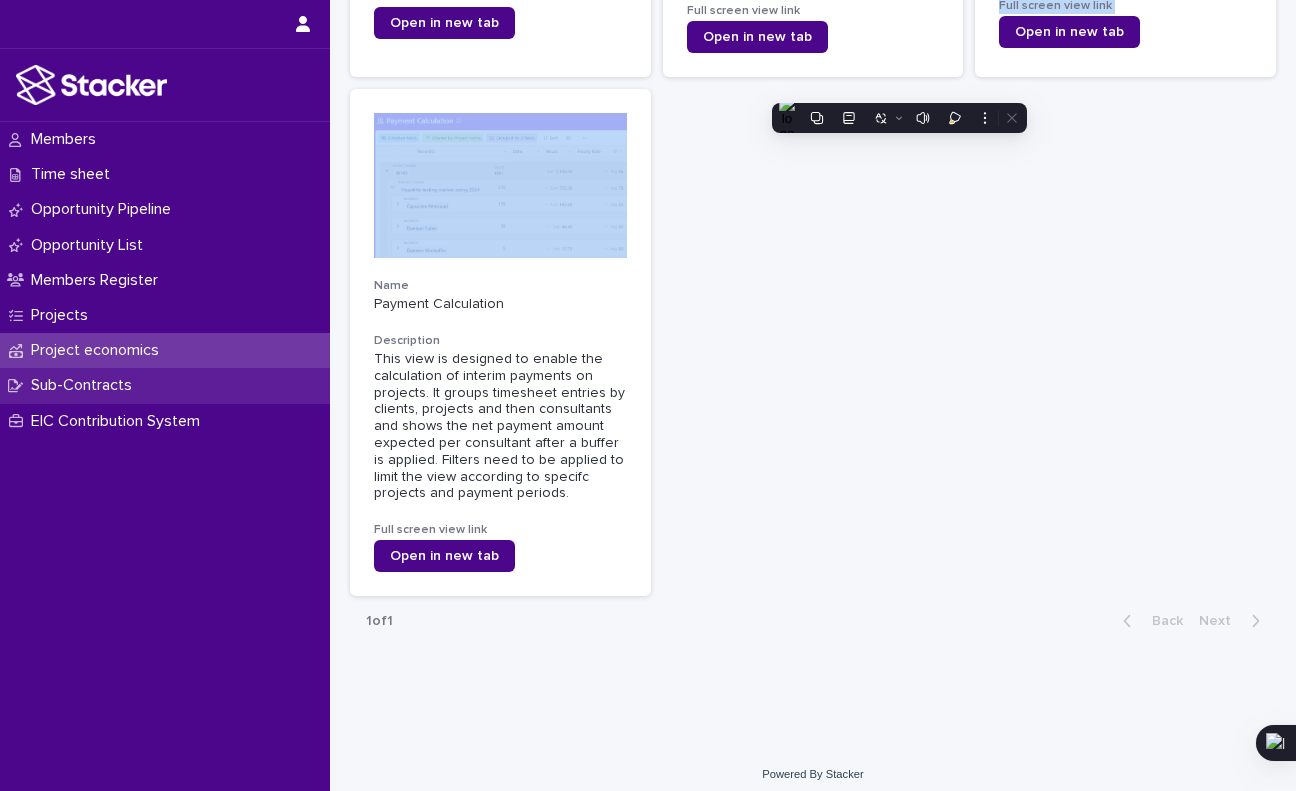 click on "Sub-Contracts" at bounding box center [85, 385] 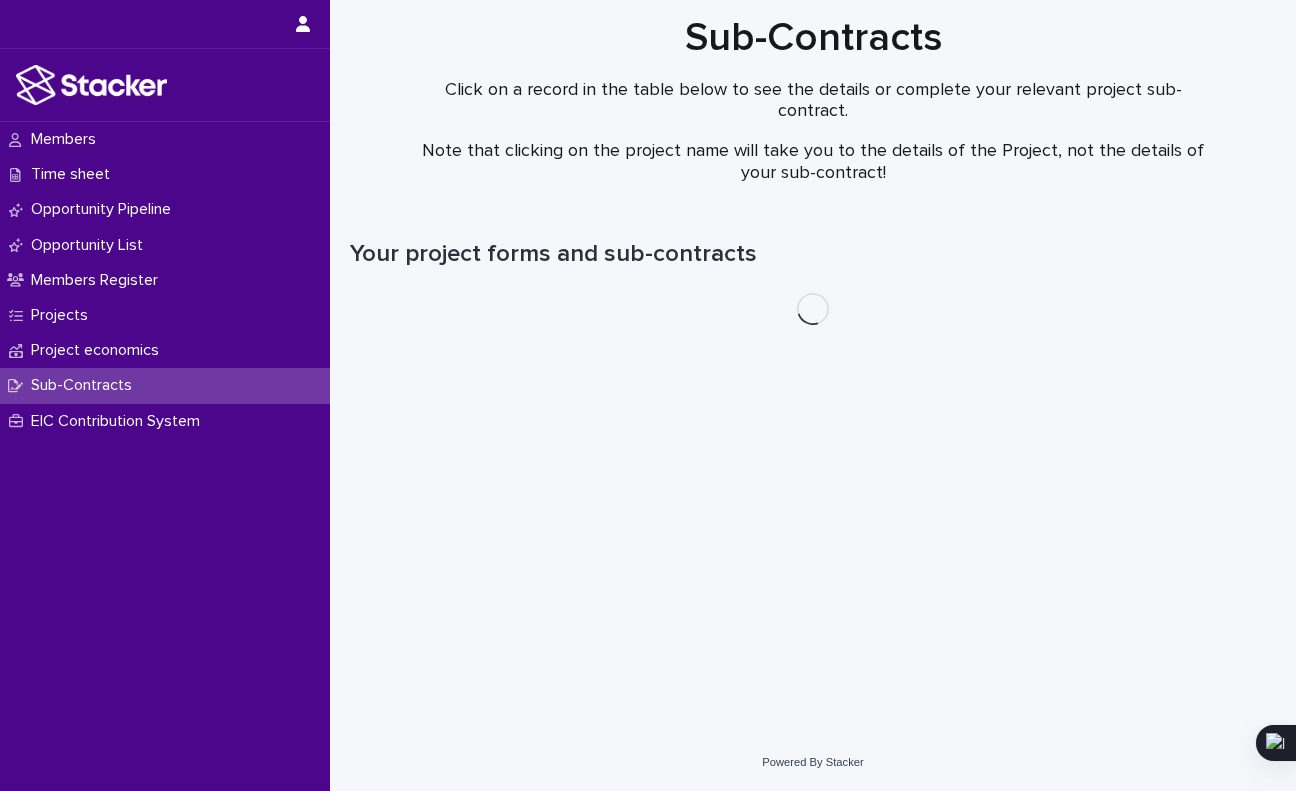 scroll, scrollTop: 0, scrollLeft: 0, axis: both 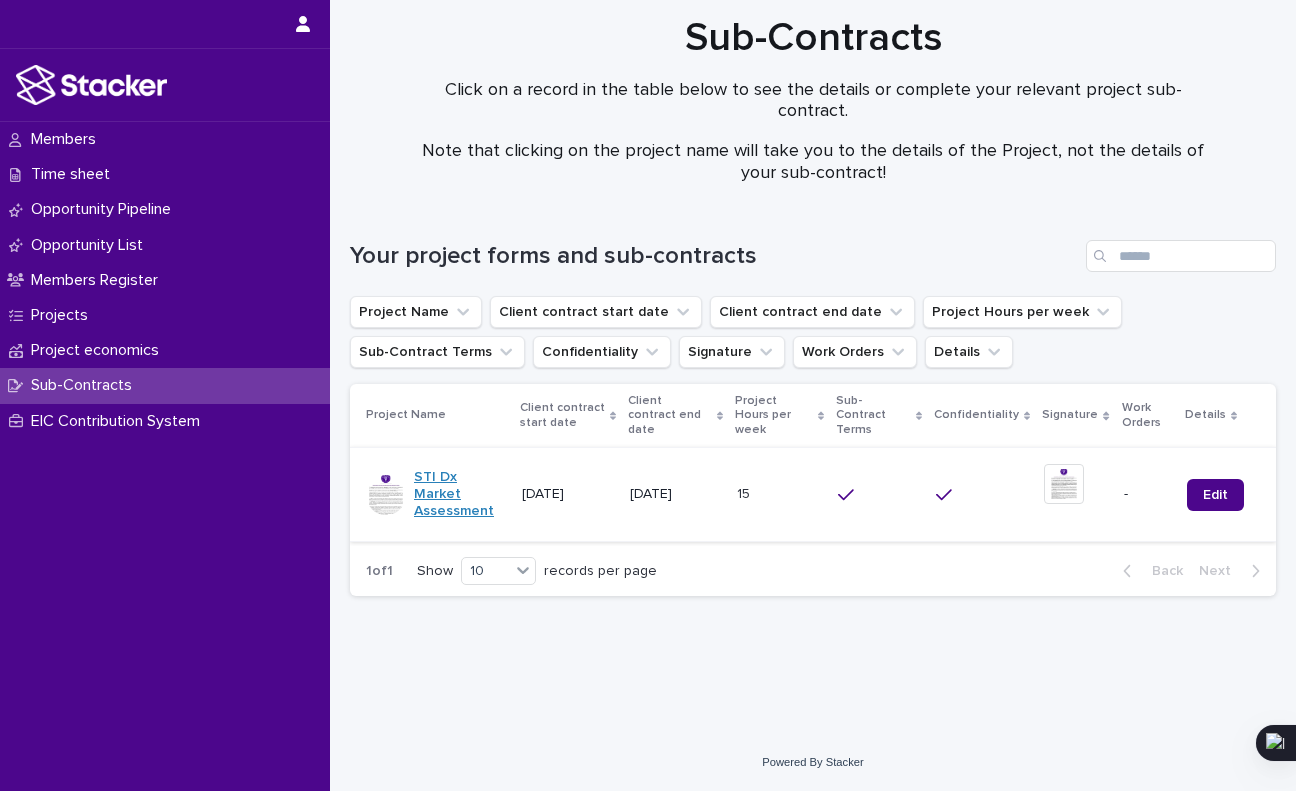 click on "STI Dx Market Assessment" at bounding box center [460, 494] 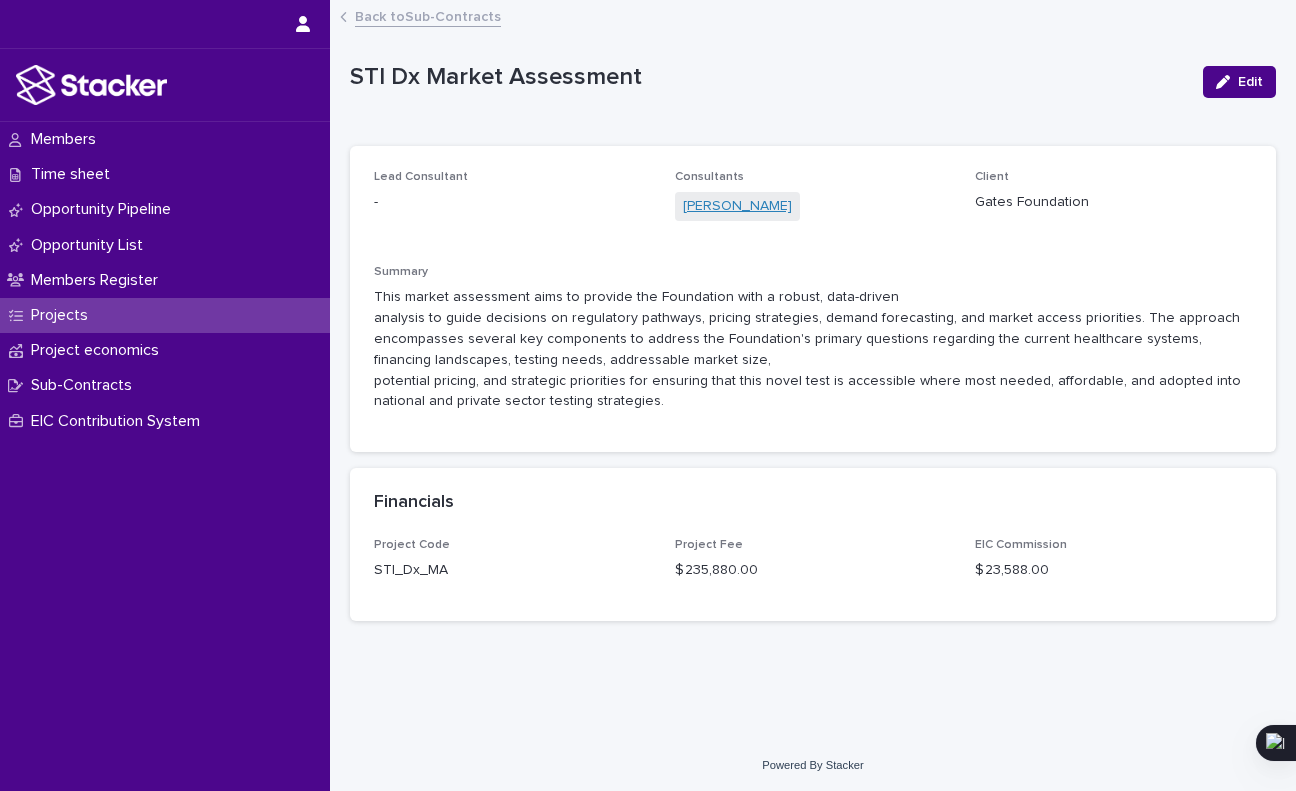 click on "[PERSON_NAME]" at bounding box center (737, 206) 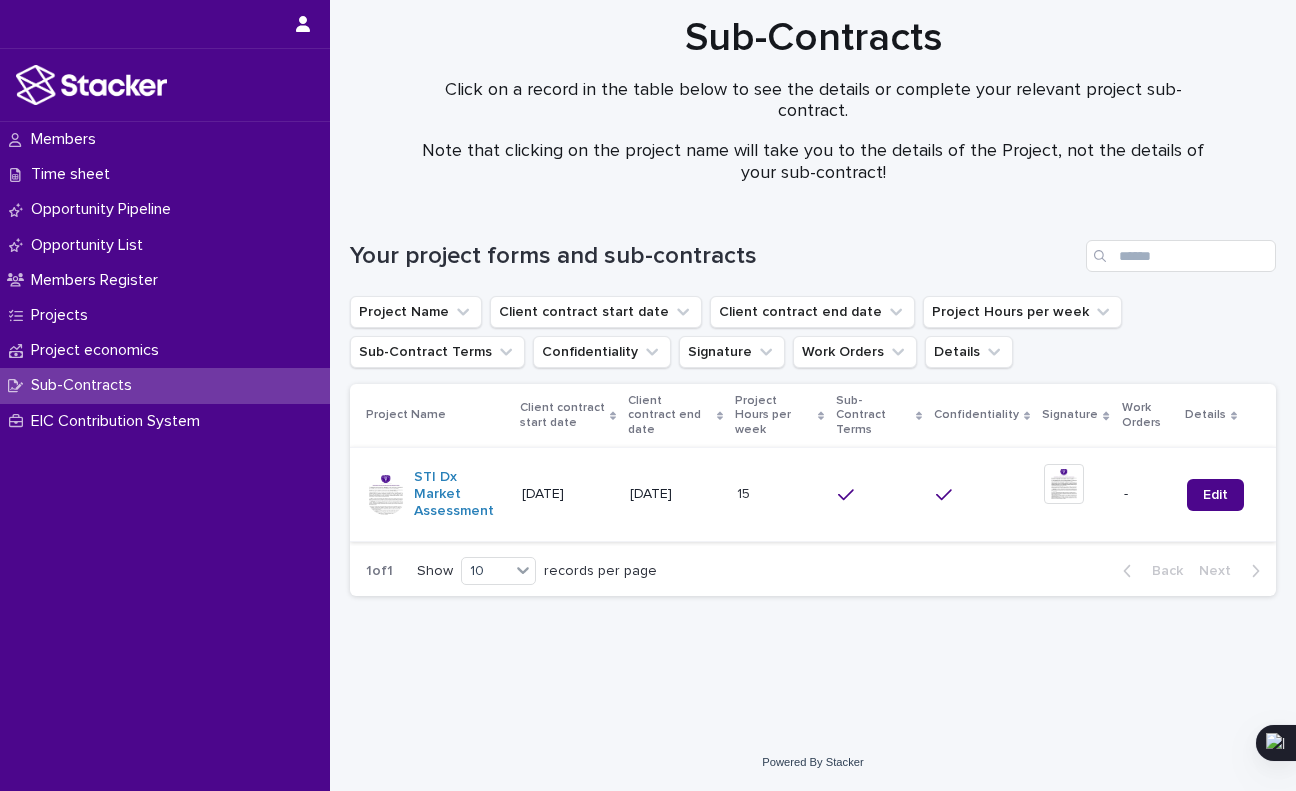 click at bounding box center [1064, 484] 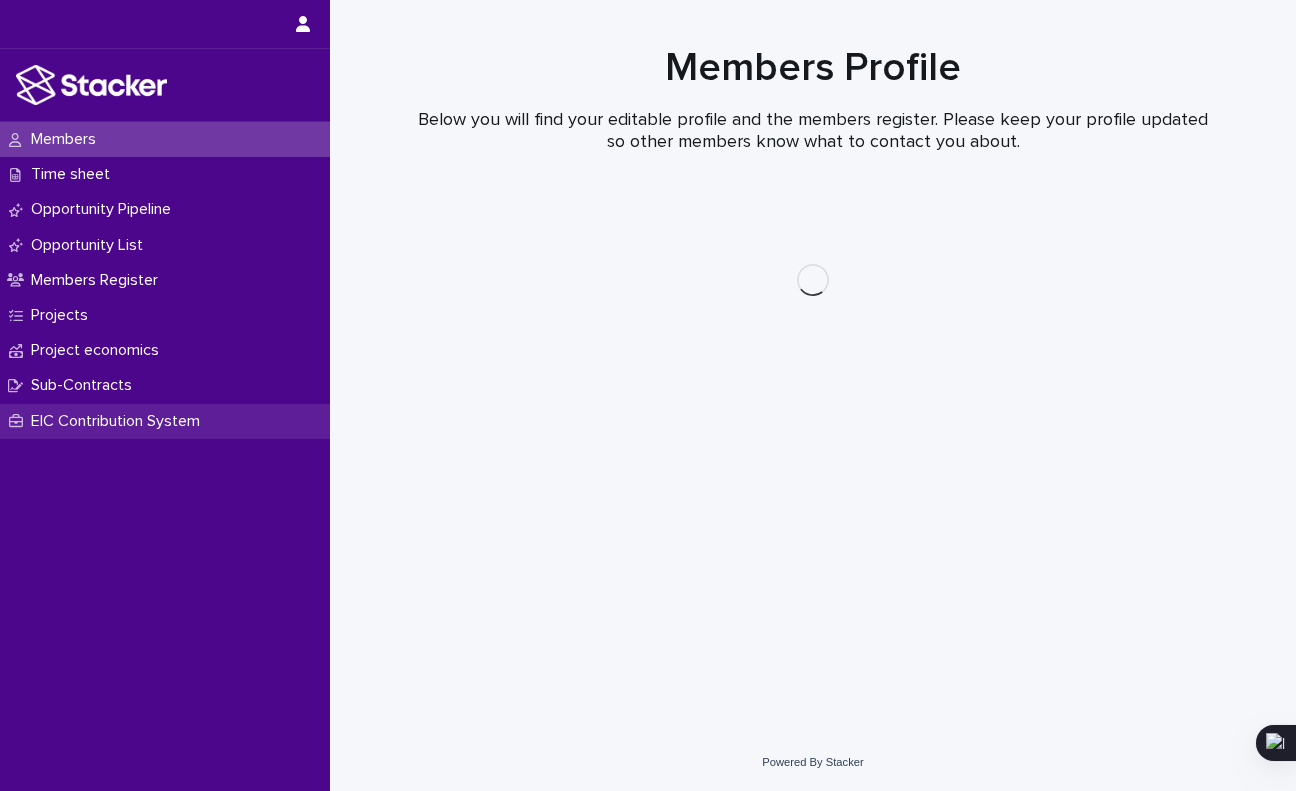 scroll, scrollTop: 0, scrollLeft: 0, axis: both 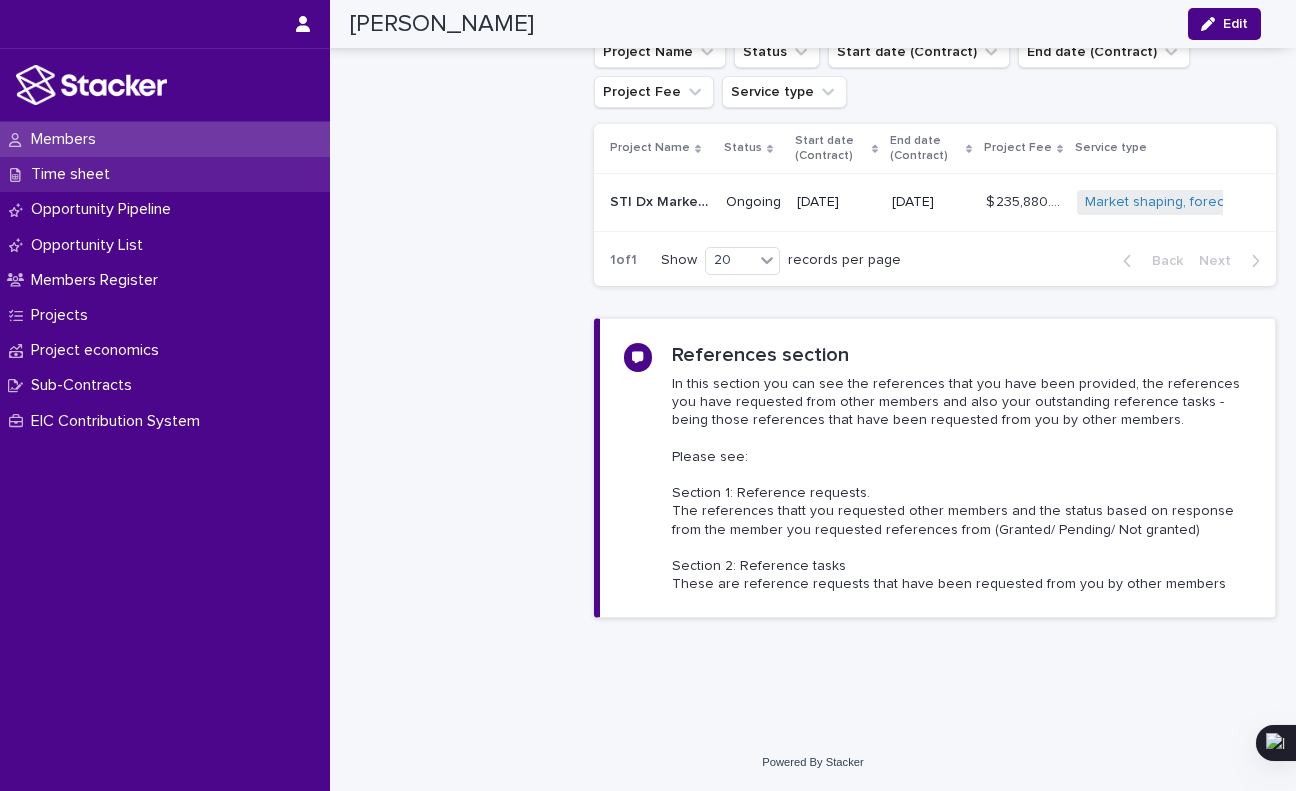 click on "Time sheet" at bounding box center (74, 174) 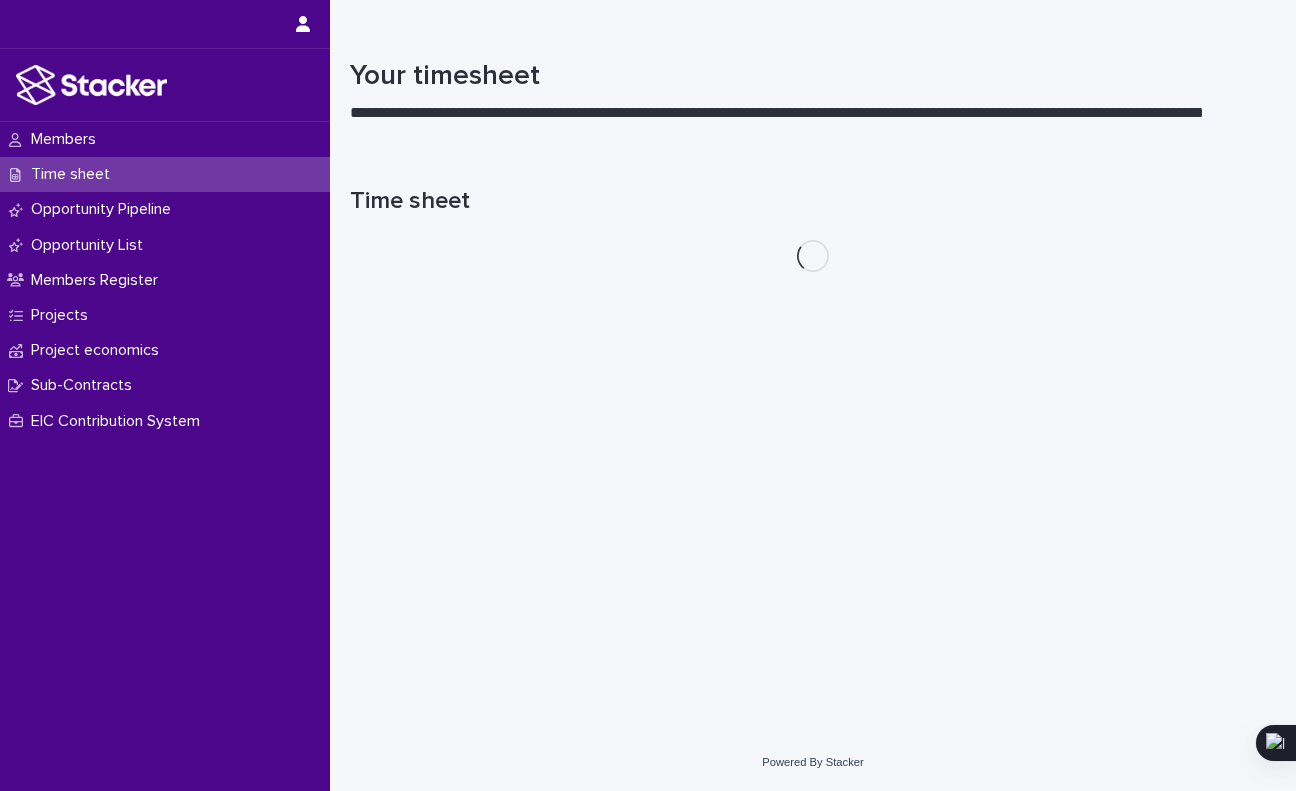 scroll, scrollTop: 0, scrollLeft: 0, axis: both 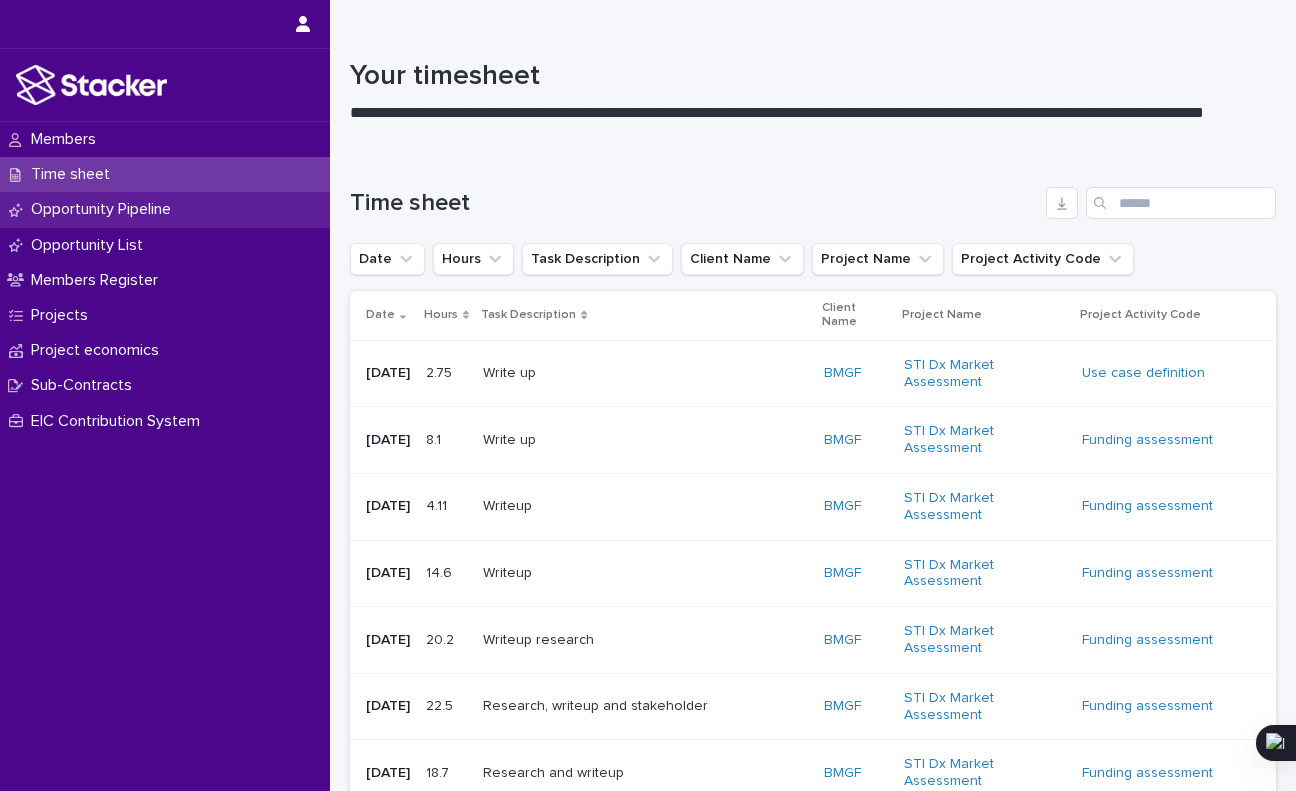 click on "Opportunity Pipeline" at bounding box center [105, 209] 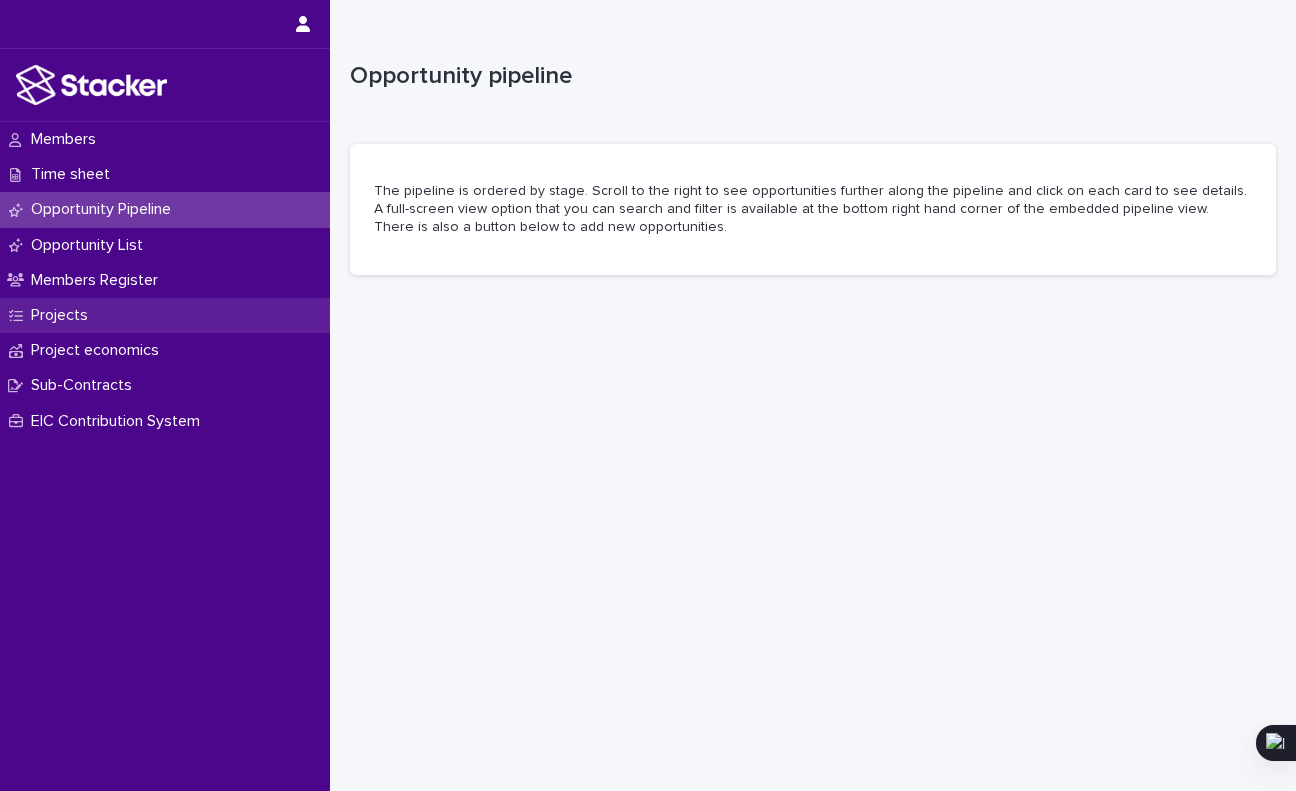 click on "Projects" at bounding box center [63, 315] 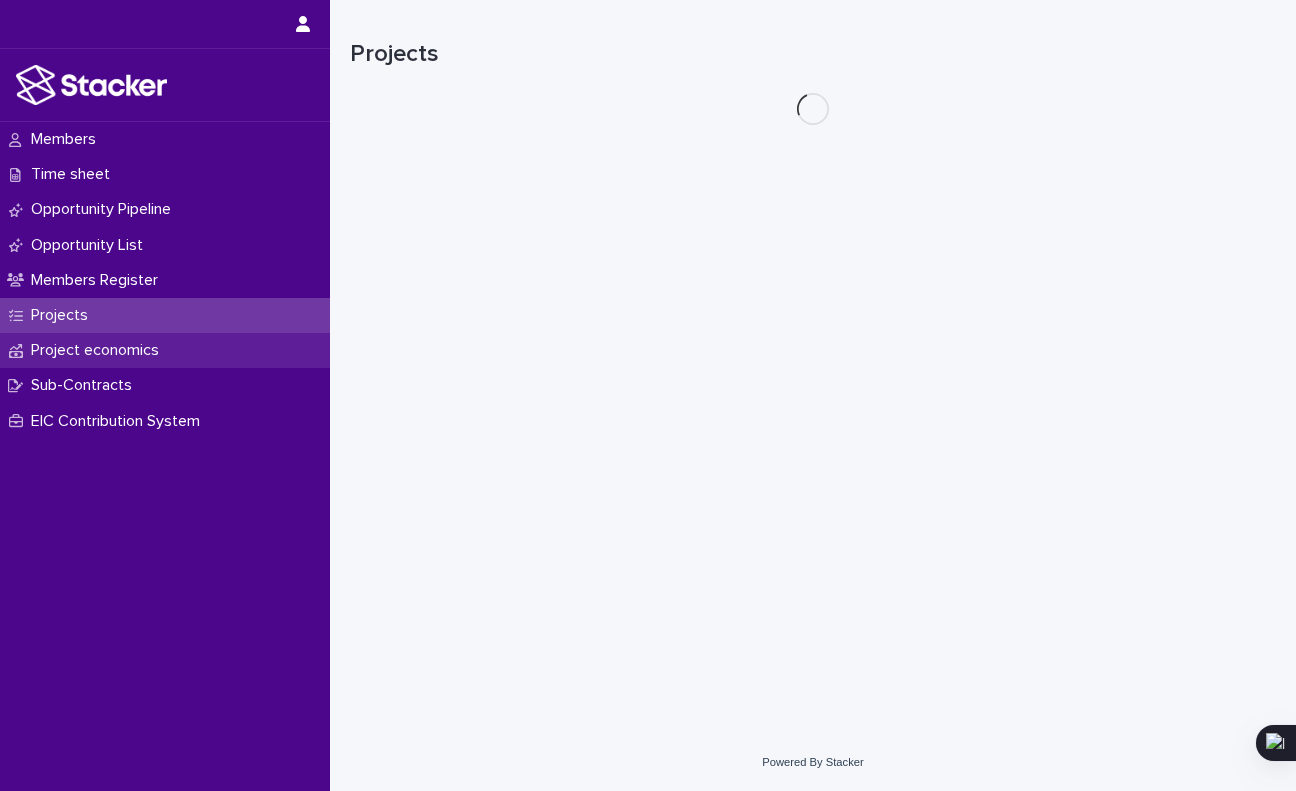 click on "Project economics" at bounding box center (99, 350) 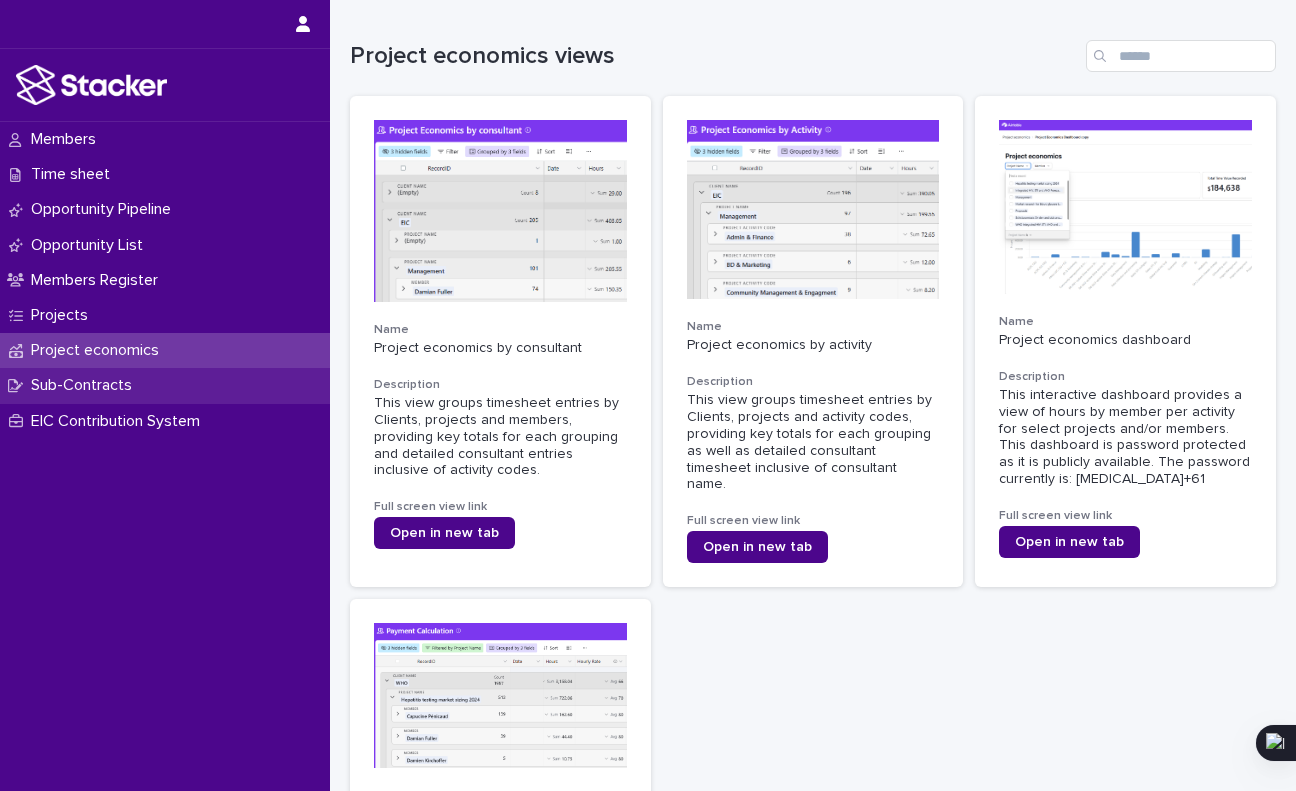 click on "Sub-Contracts" at bounding box center (85, 385) 